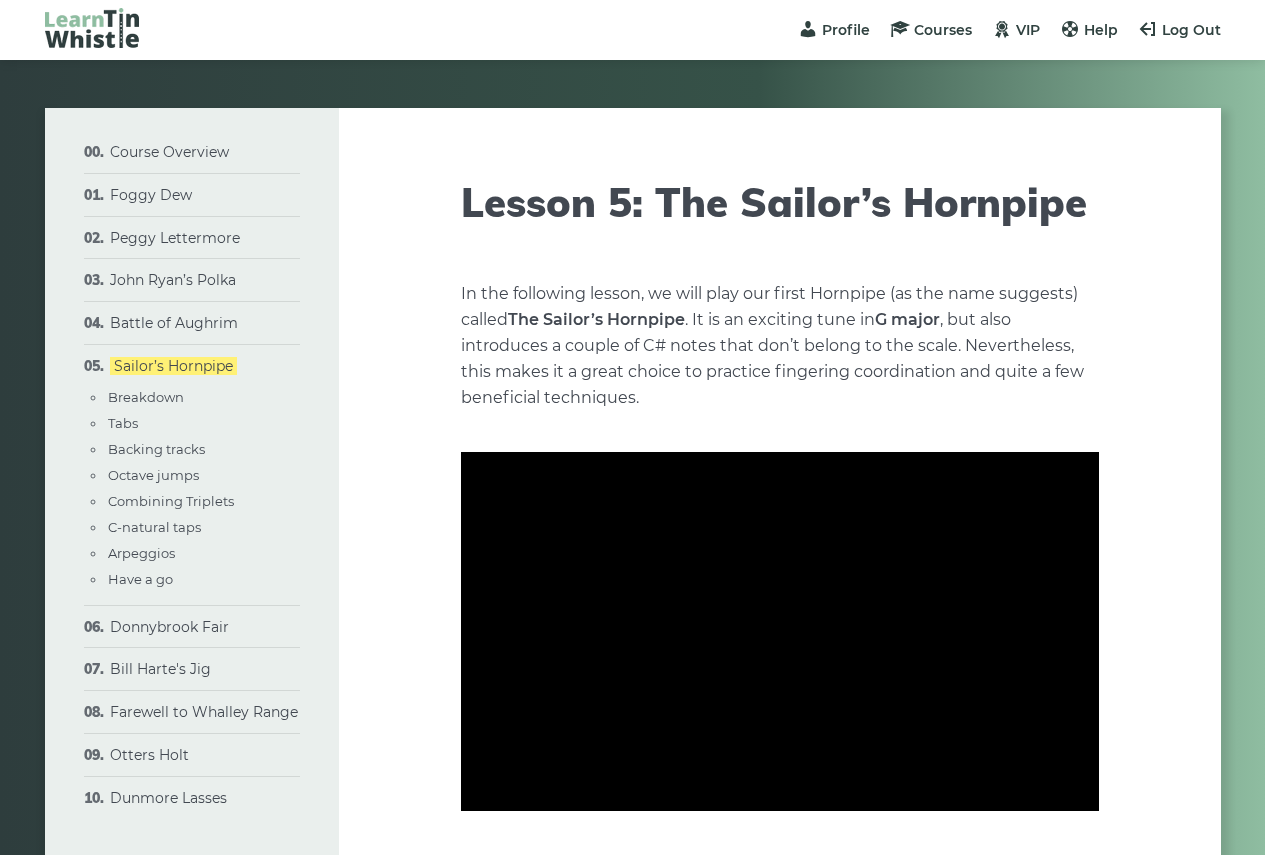 scroll, scrollTop: 0, scrollLeft: 0, axis: both 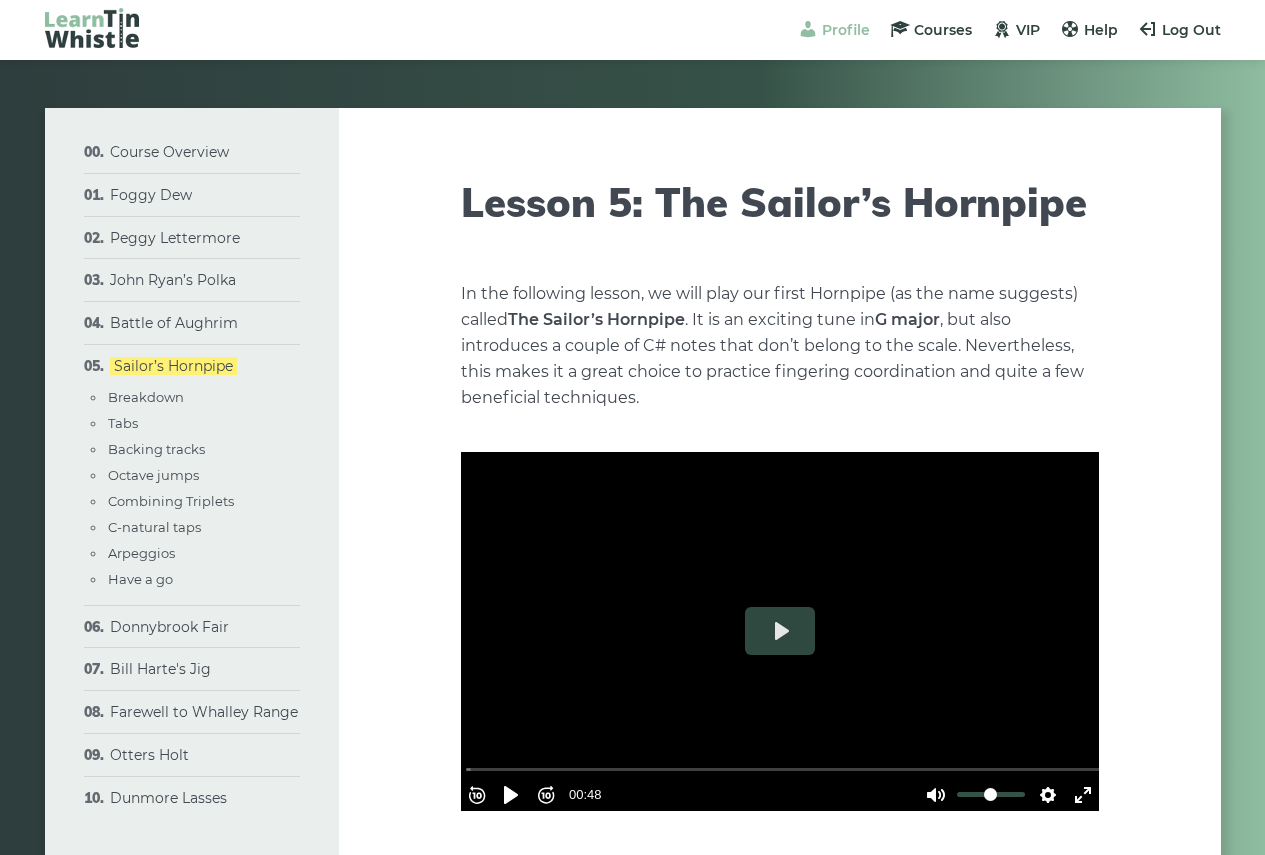 click on "Profile" at bounding box center [846, 30] 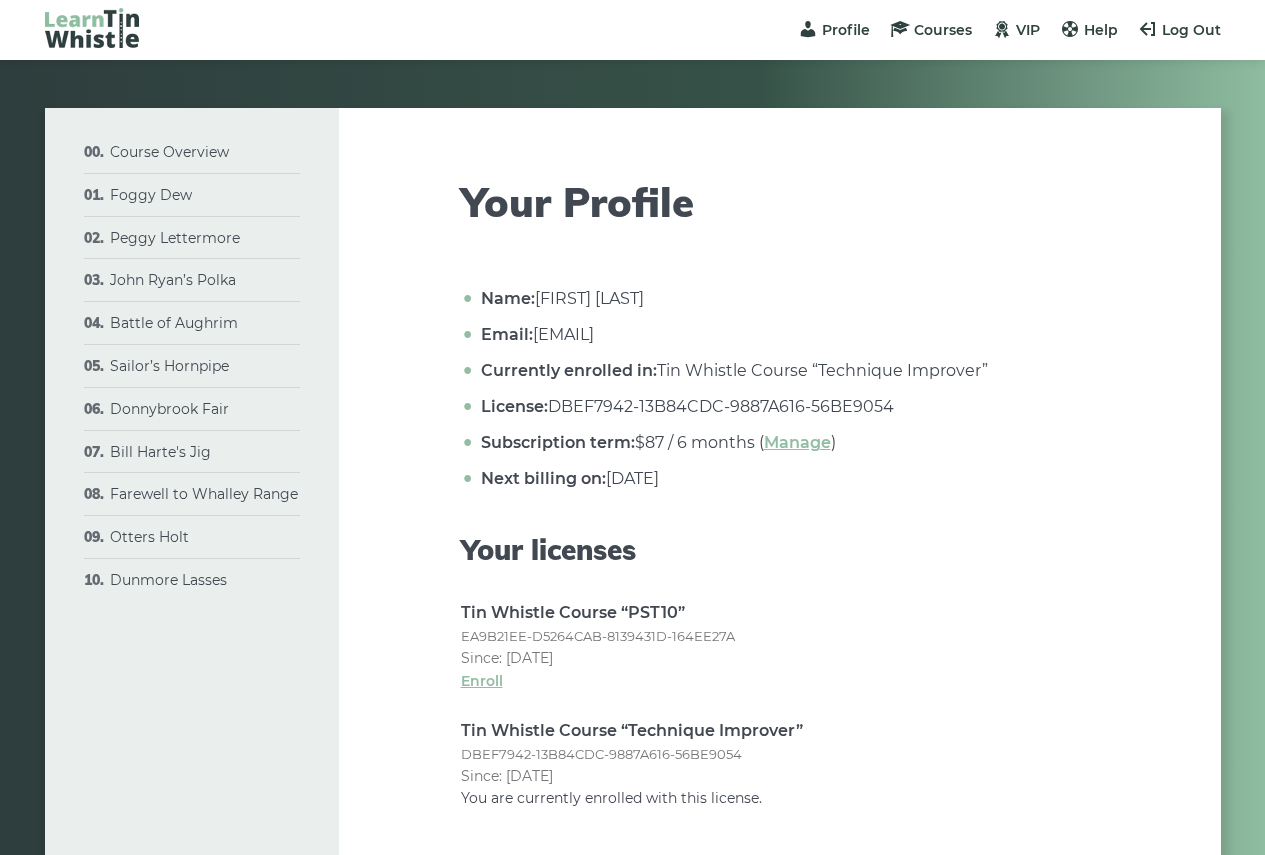scroll, scrollTop: 100, scrollLeft: 0, axis: vertical 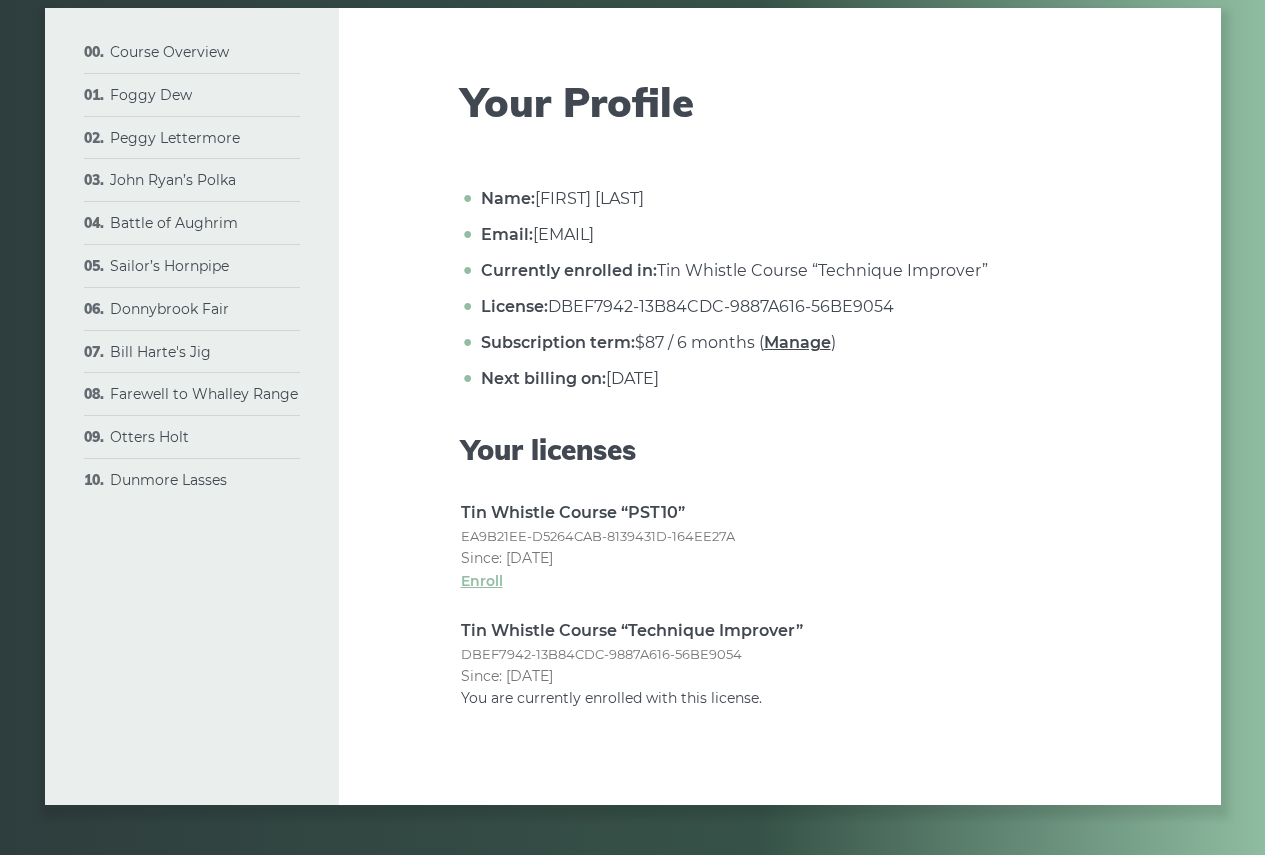 click on "Manage" at bounding box center [797, 342] 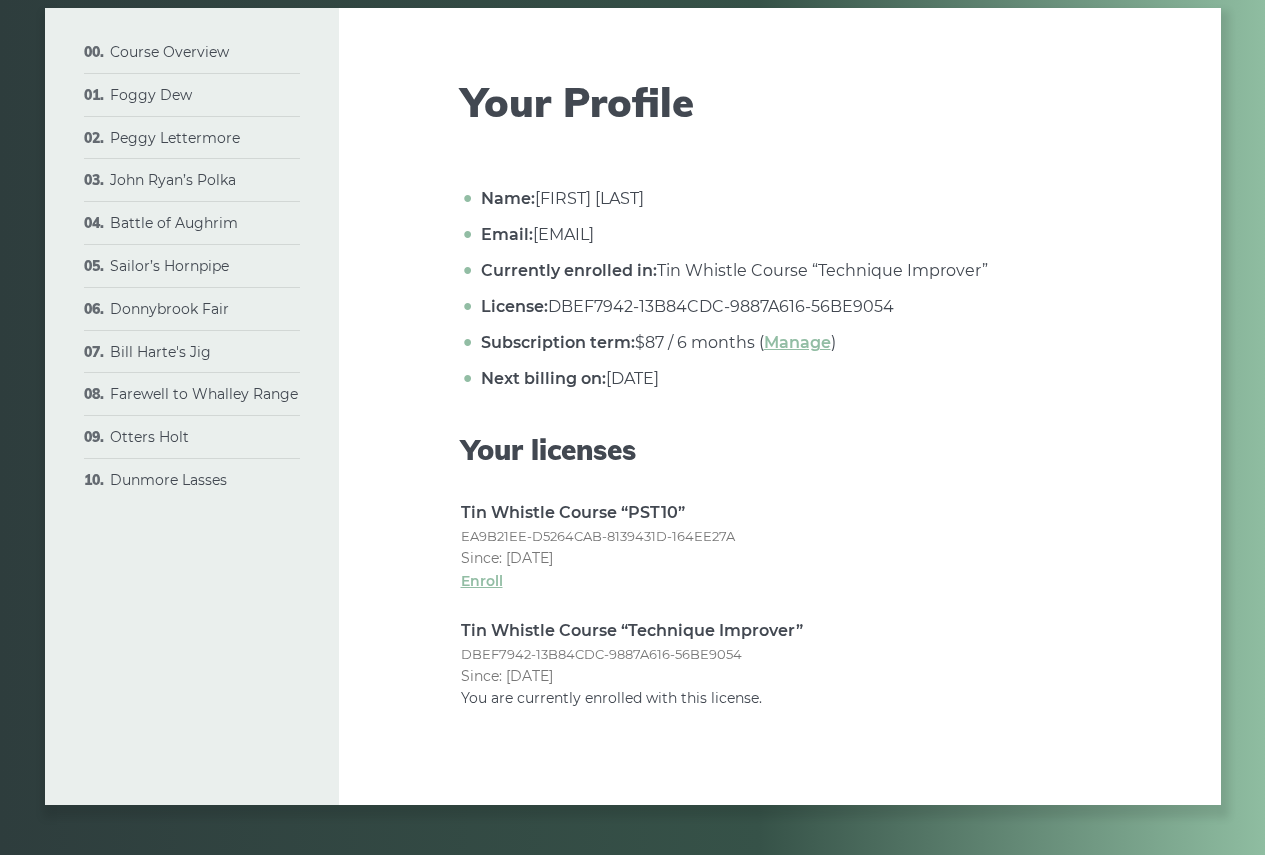 scroll, scrollTop: 0, scrollLeft: 0, axis: both 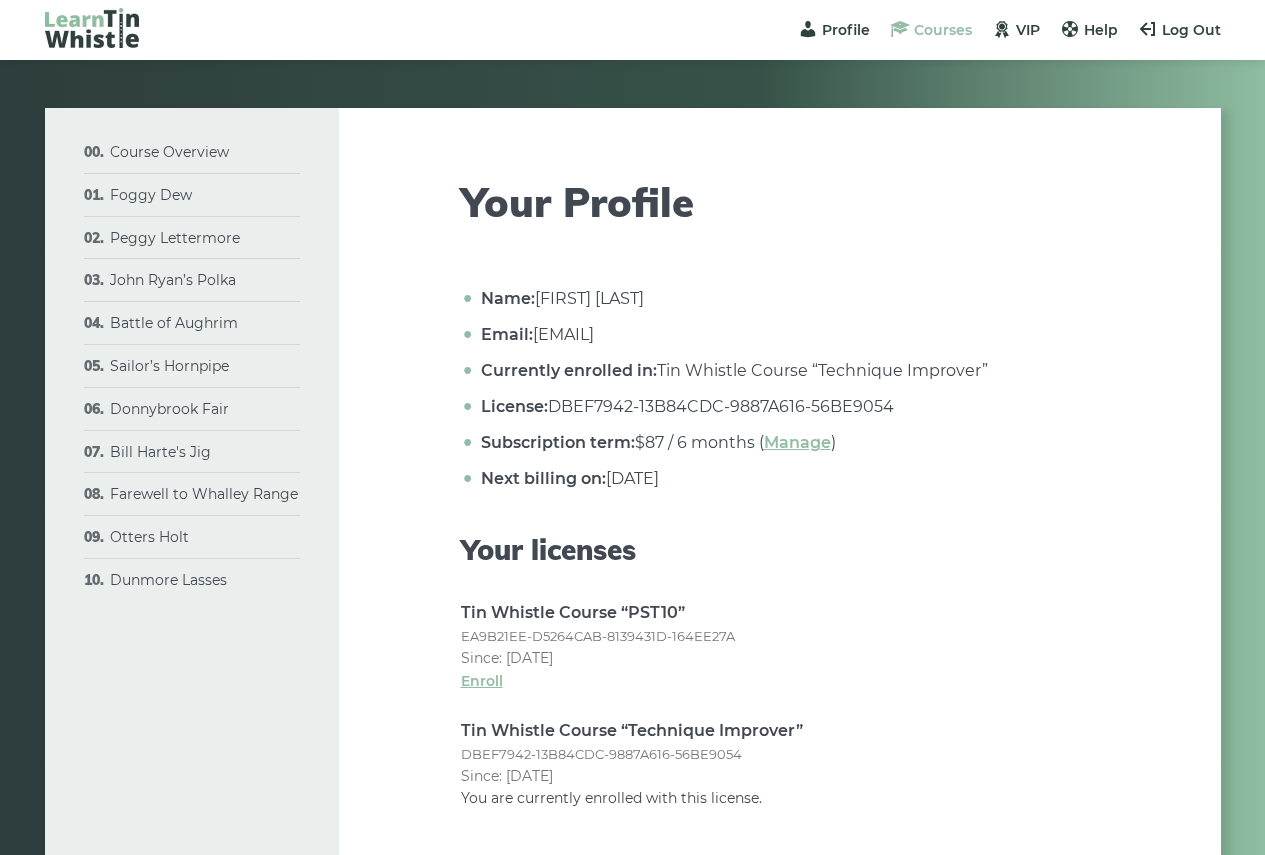 click on "Courses" at bounding box center (943, 30) 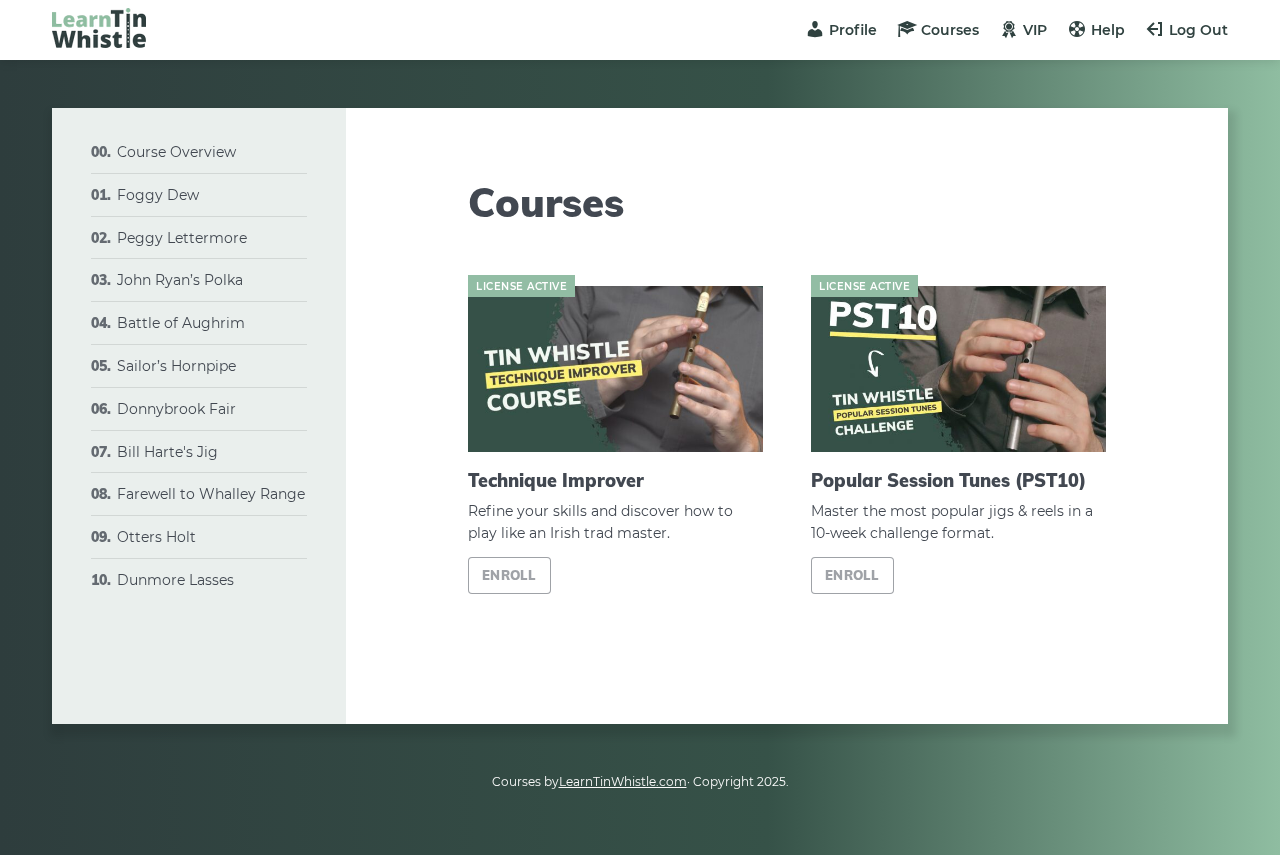 scroll, scrollTop: 0, scrollLeft: 0, axis: both 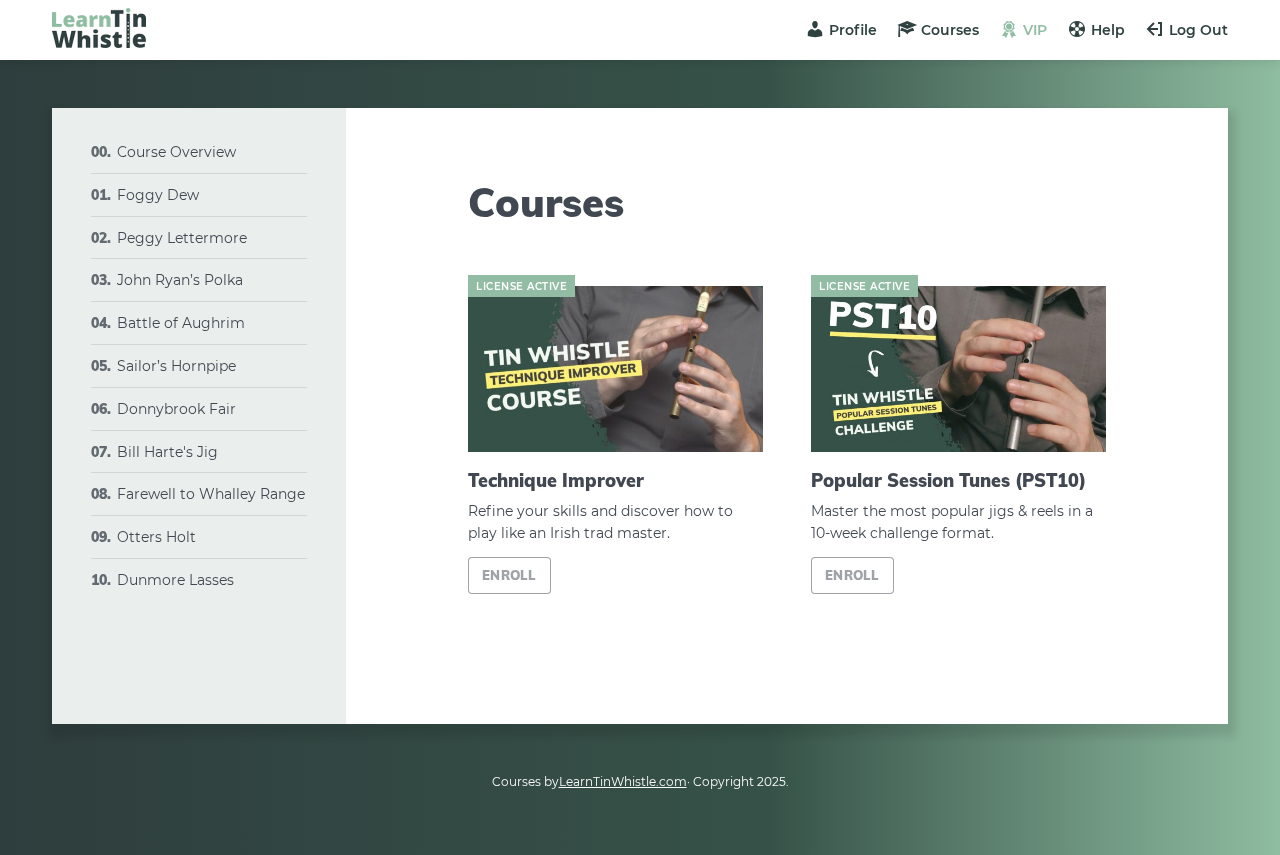 click at bounding box center (1009, 29) 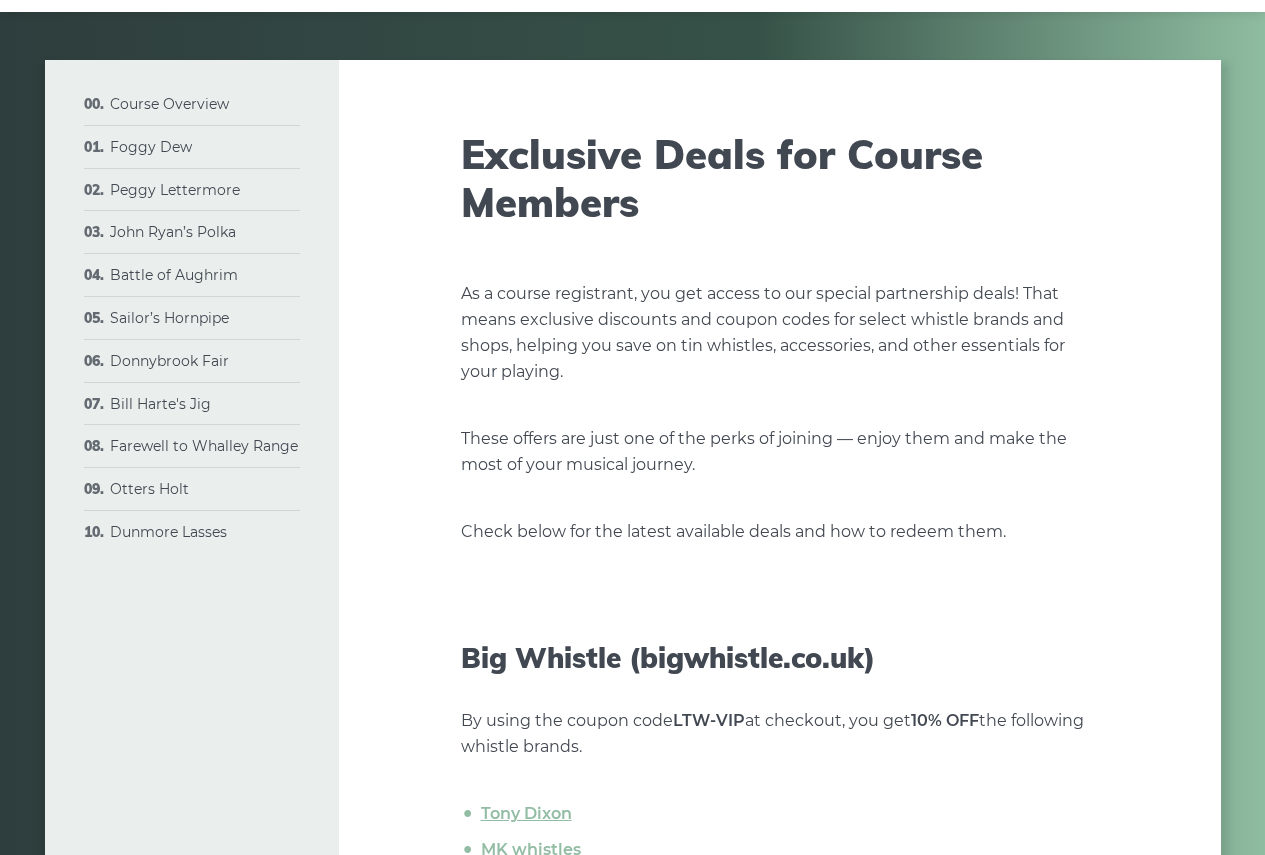 scroll, scrollTop: 0, scrollLeft: 0, axis: both 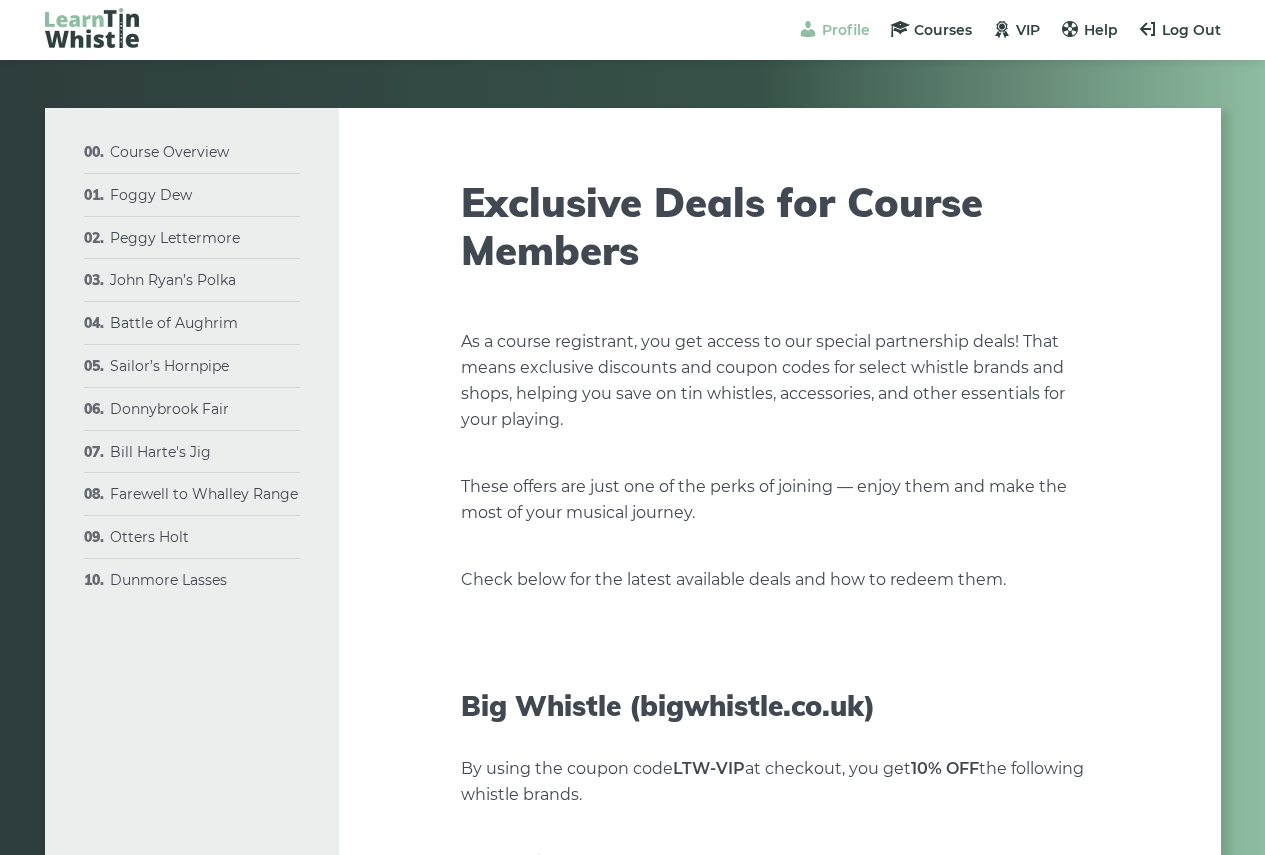click on "Profile" at bounding box center [846, 30] 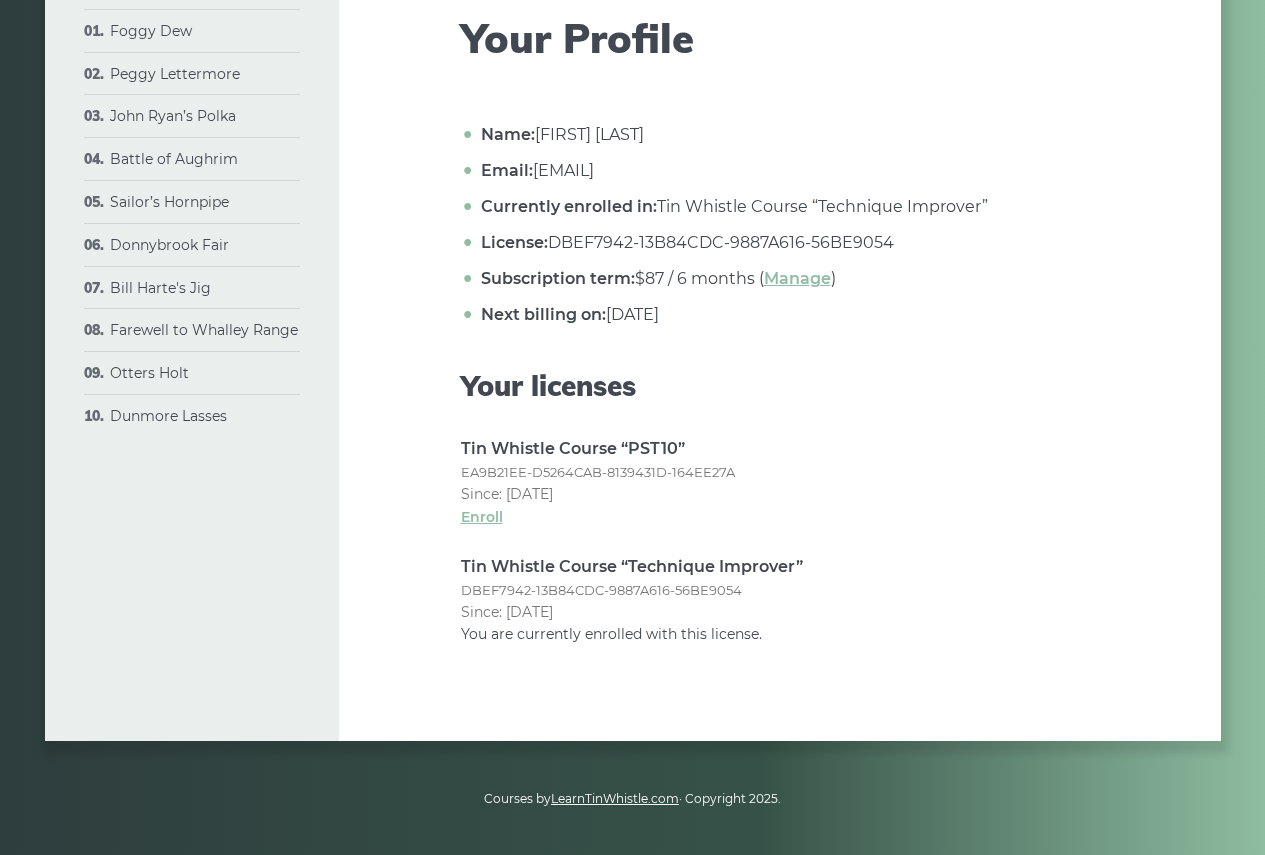scroll, scrollTop: 0, scrollLeft: 0, axis: both 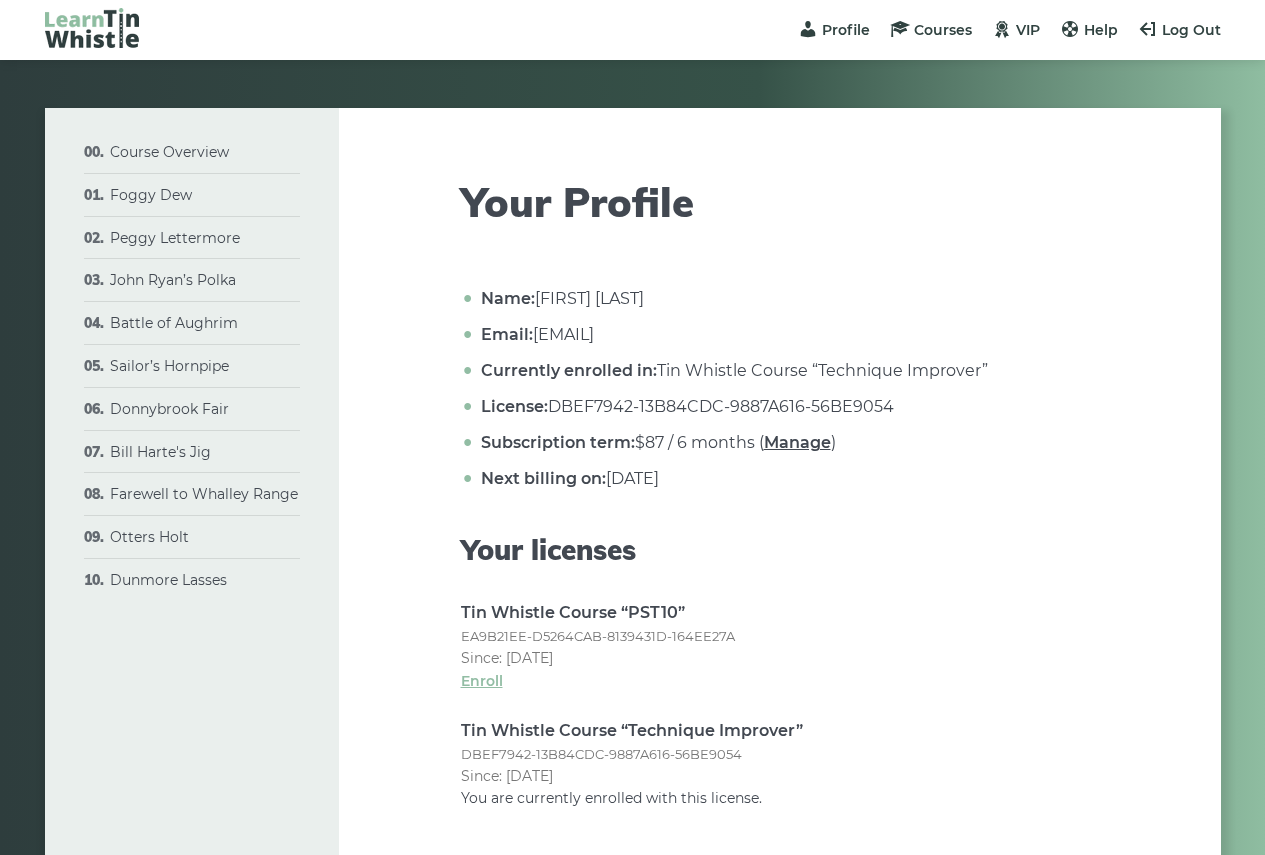click on "Manage" at bounding box center (797, 442) 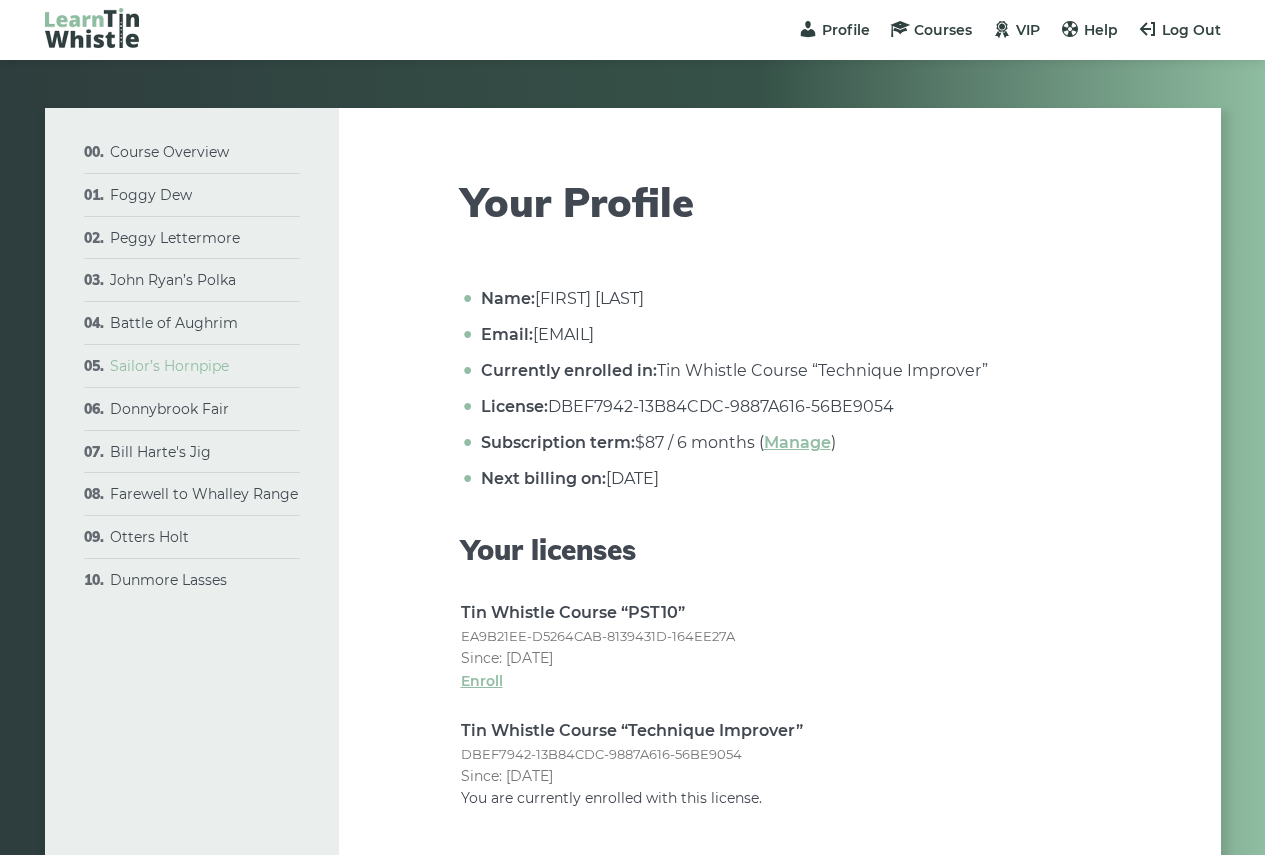 click on "Sailor’s Hornpipe" at bounding box center [169, 366] 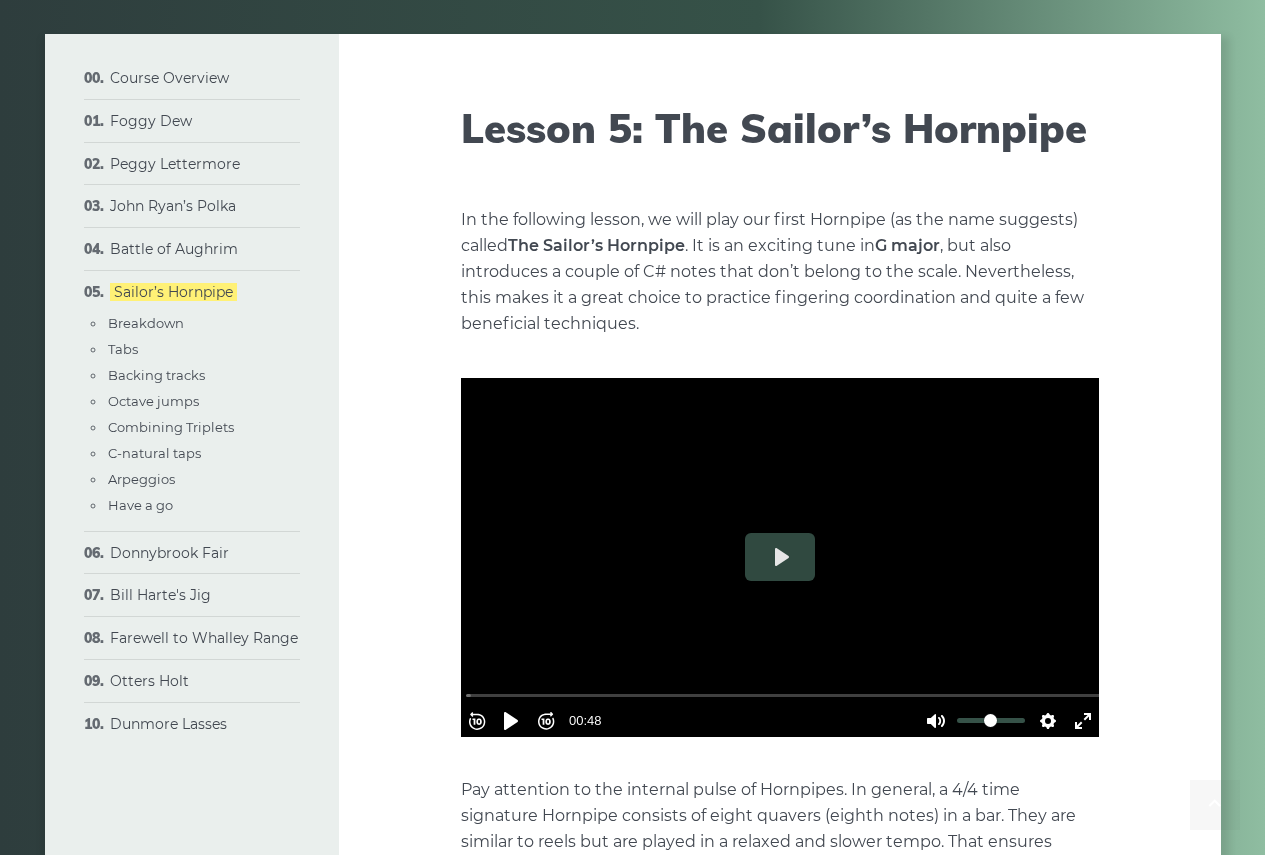 scroll, scrollTop: 0, scrollLeft: 0, axis: both 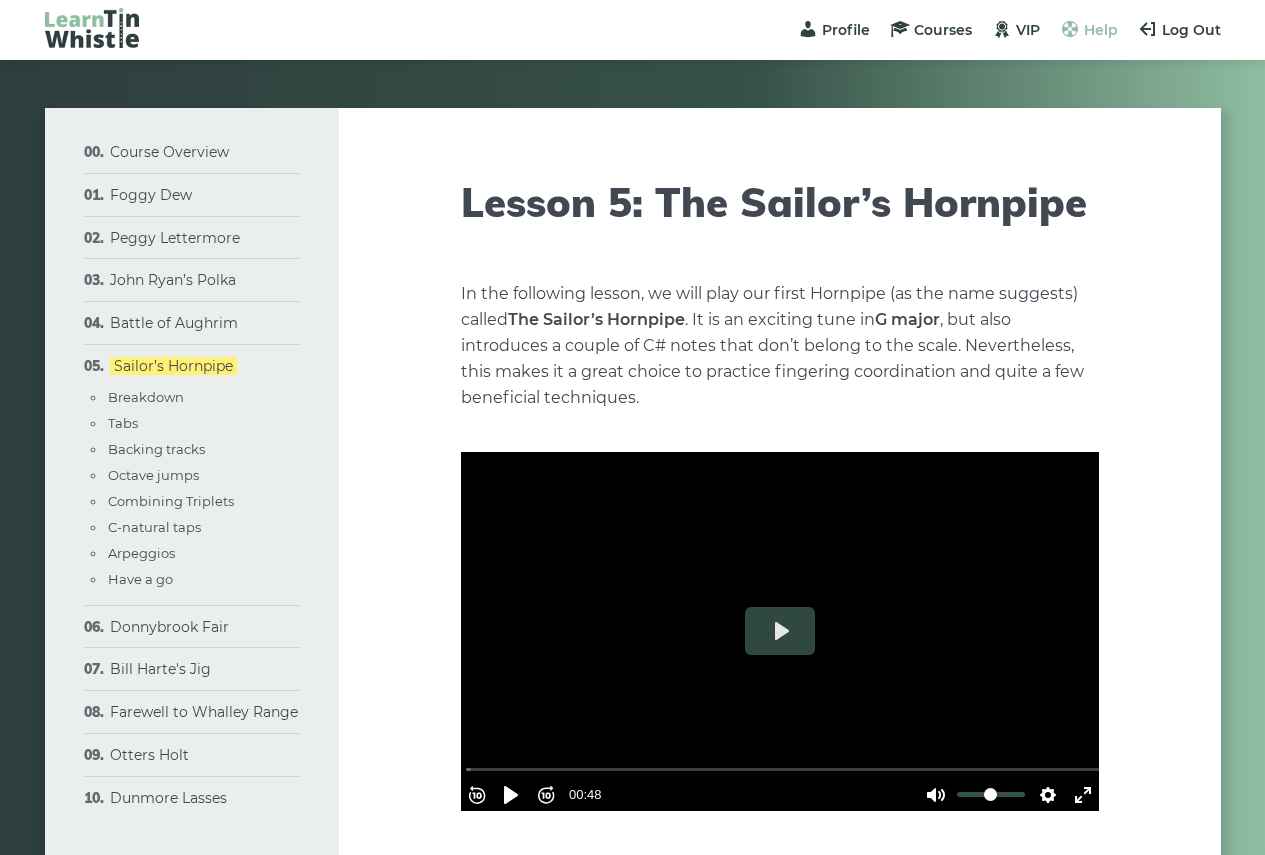 click on "Help" at bounding box center (1101, 30) 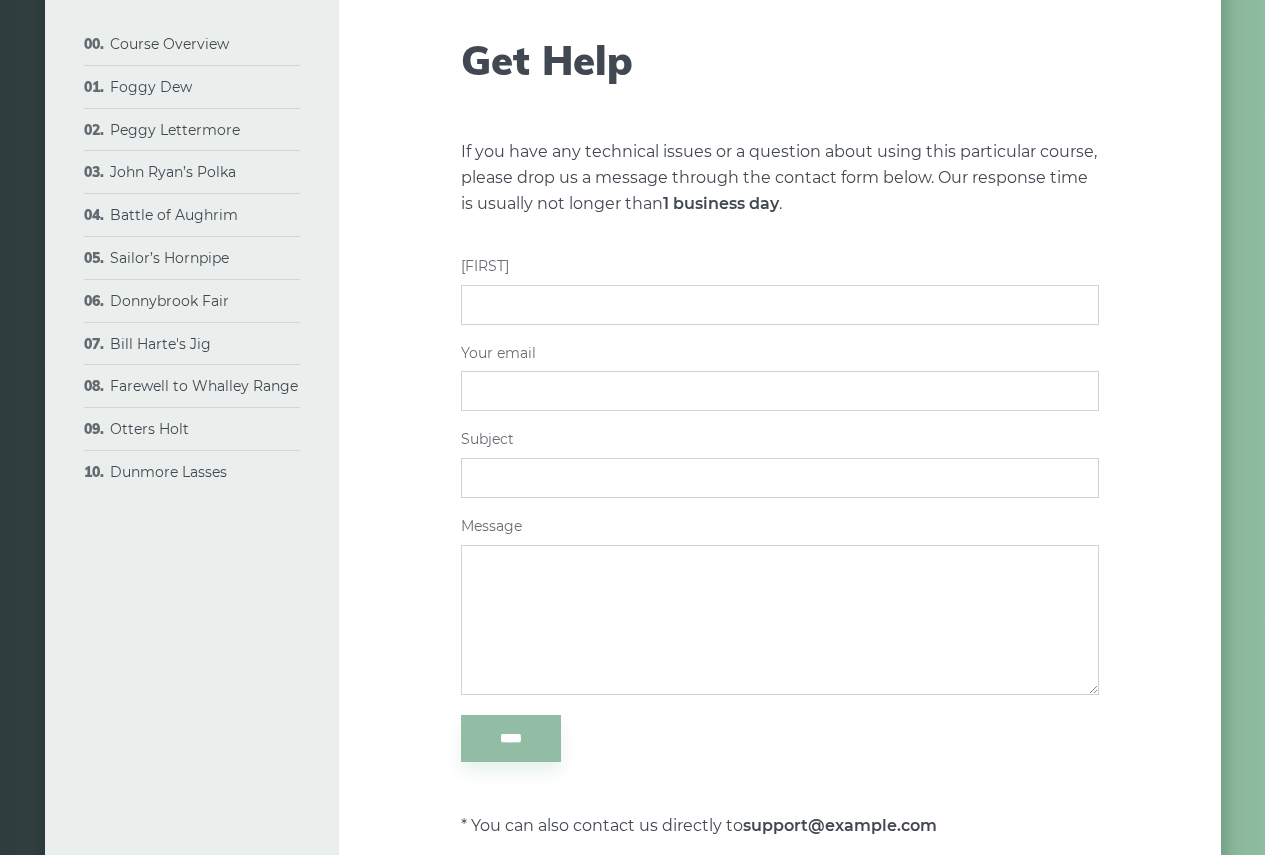 scroll, scrollTop: 0, scrollLeft: 0, axis: both 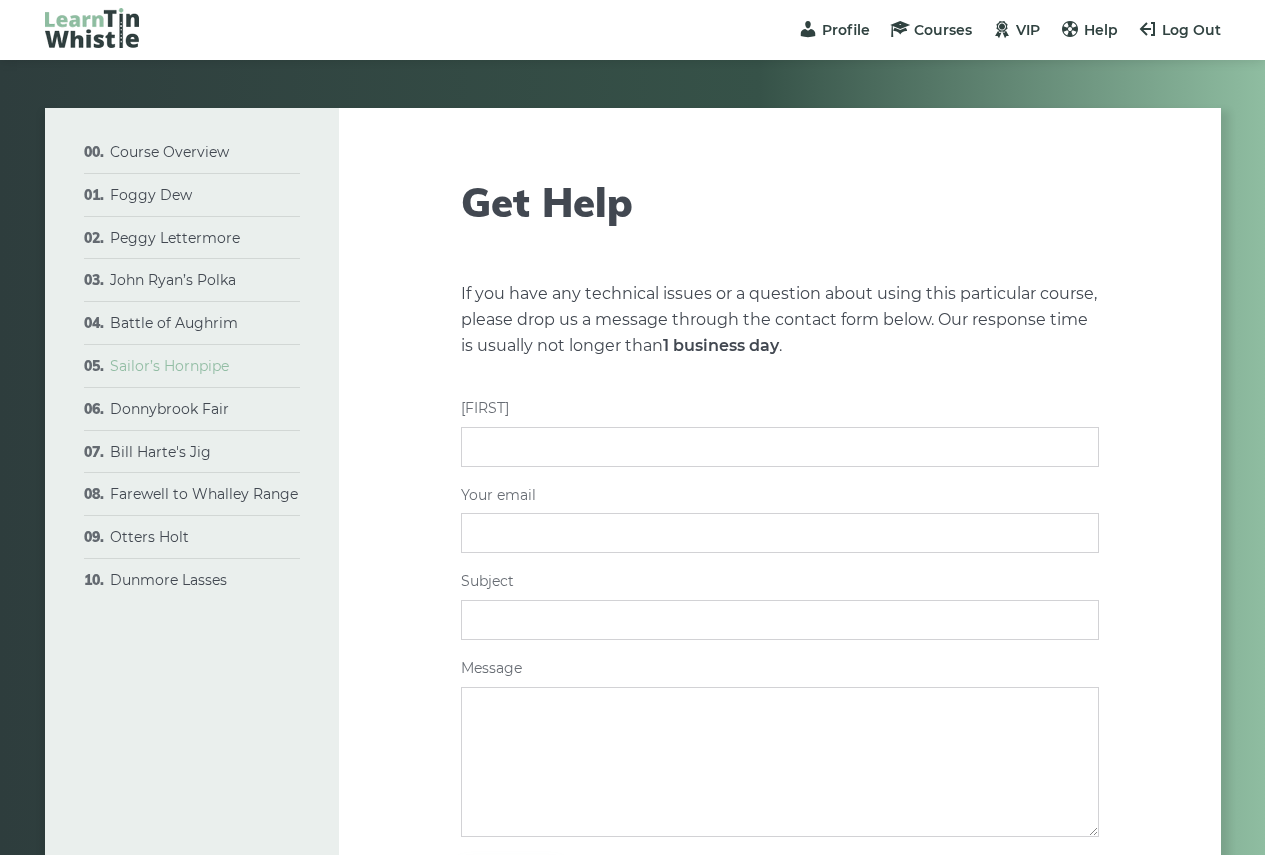 click on "Sailor’s Hornpipe" at bounding box center [169, 366] 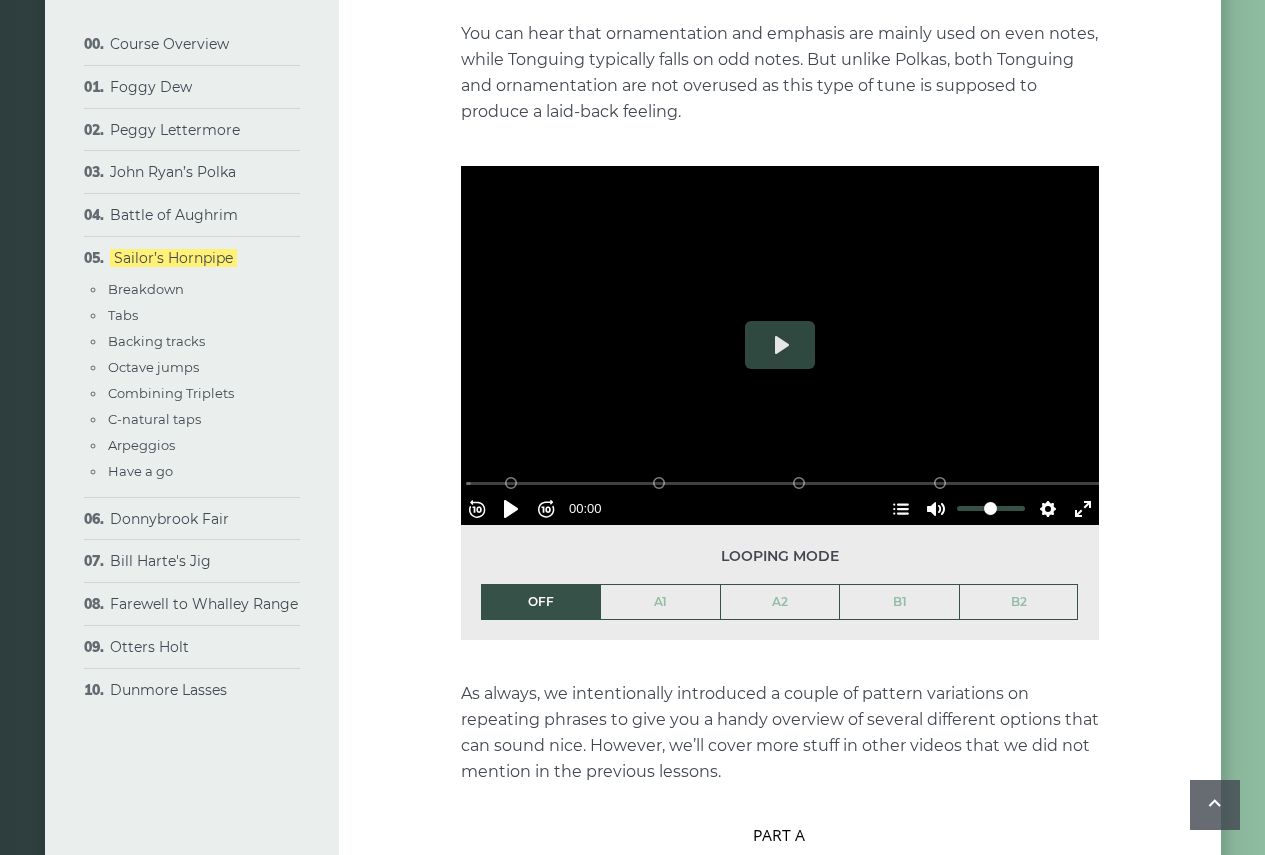 scroll, scrollTop: 1100, scrollLeft: 0, axis: vertical 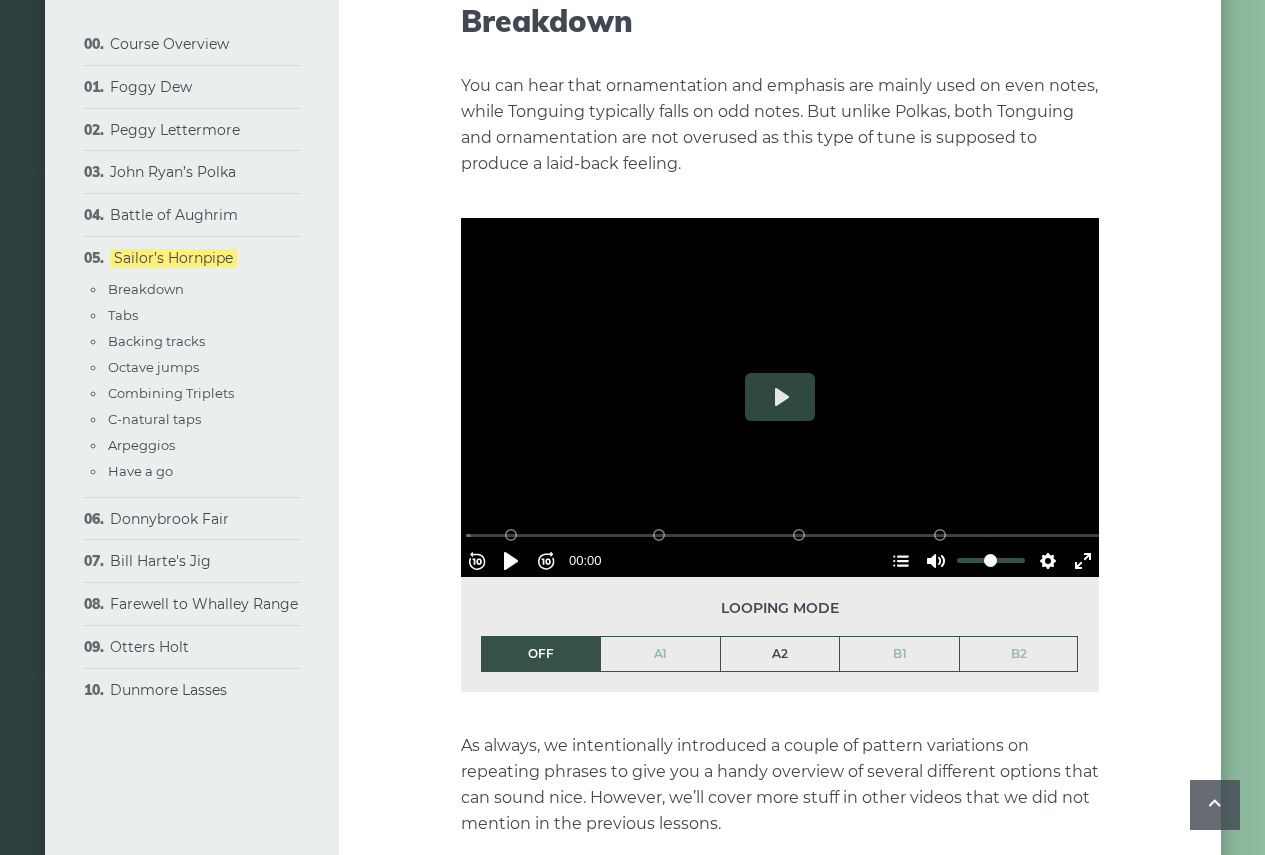 click on "A2" at bounding box center [780, 654] 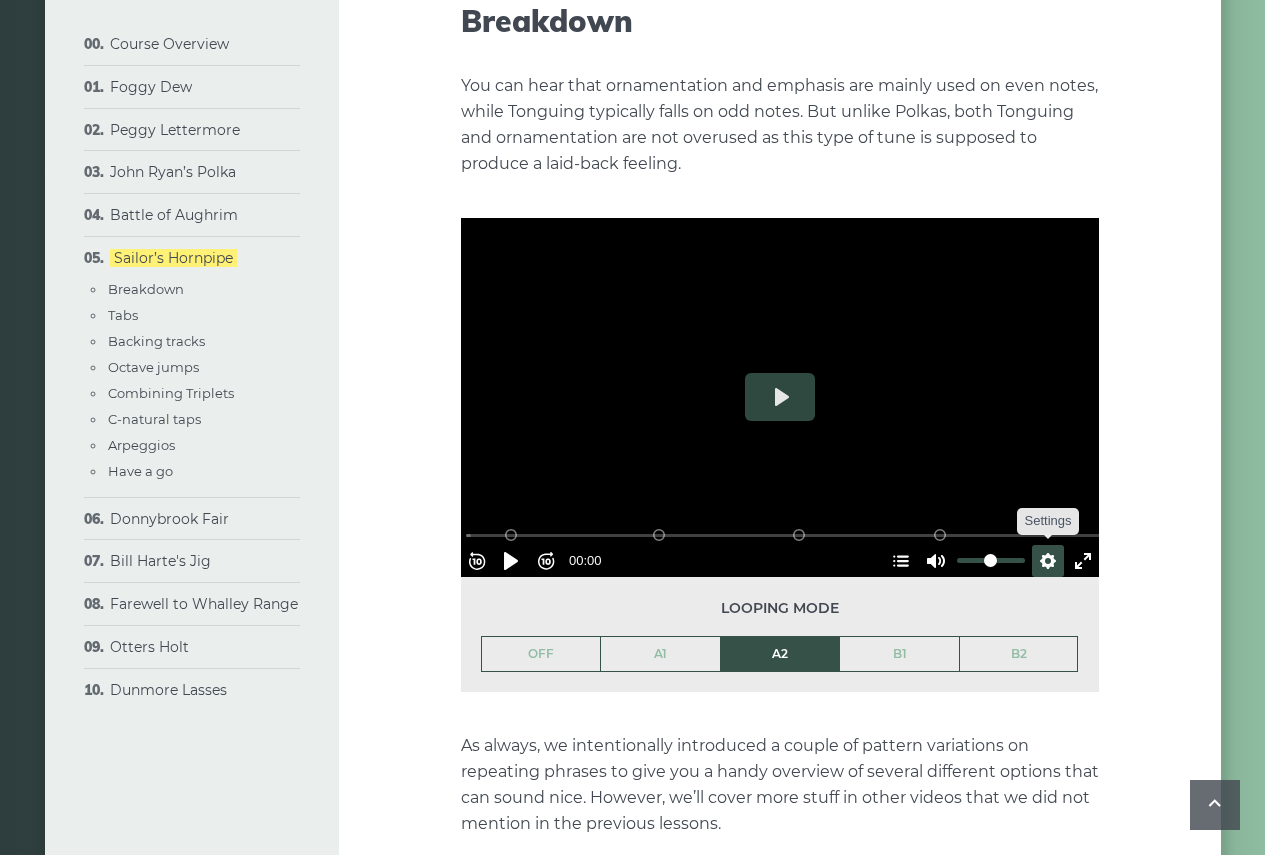 click on "Settings" at bounding box center [1048, 561] 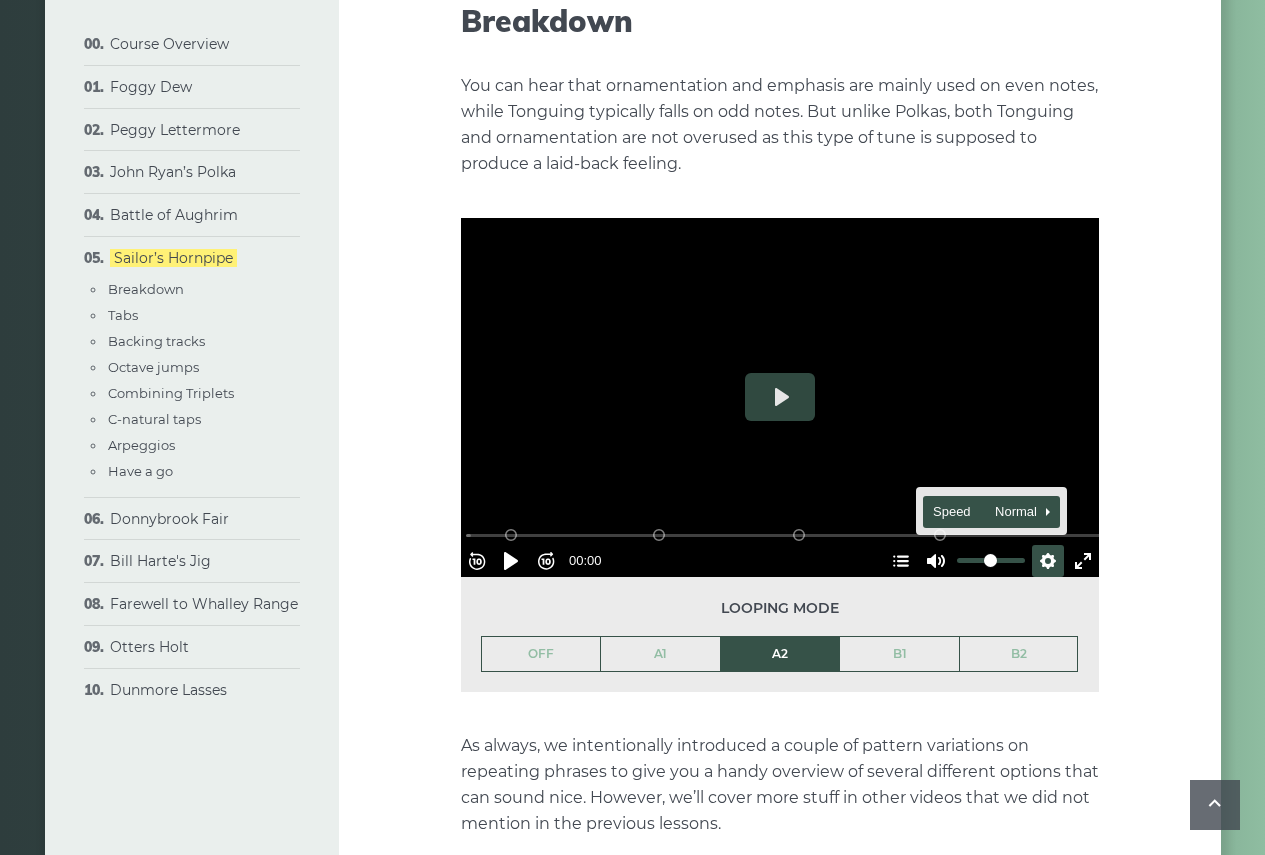 click on "Speed Normal" at bounding box center [982, 512] 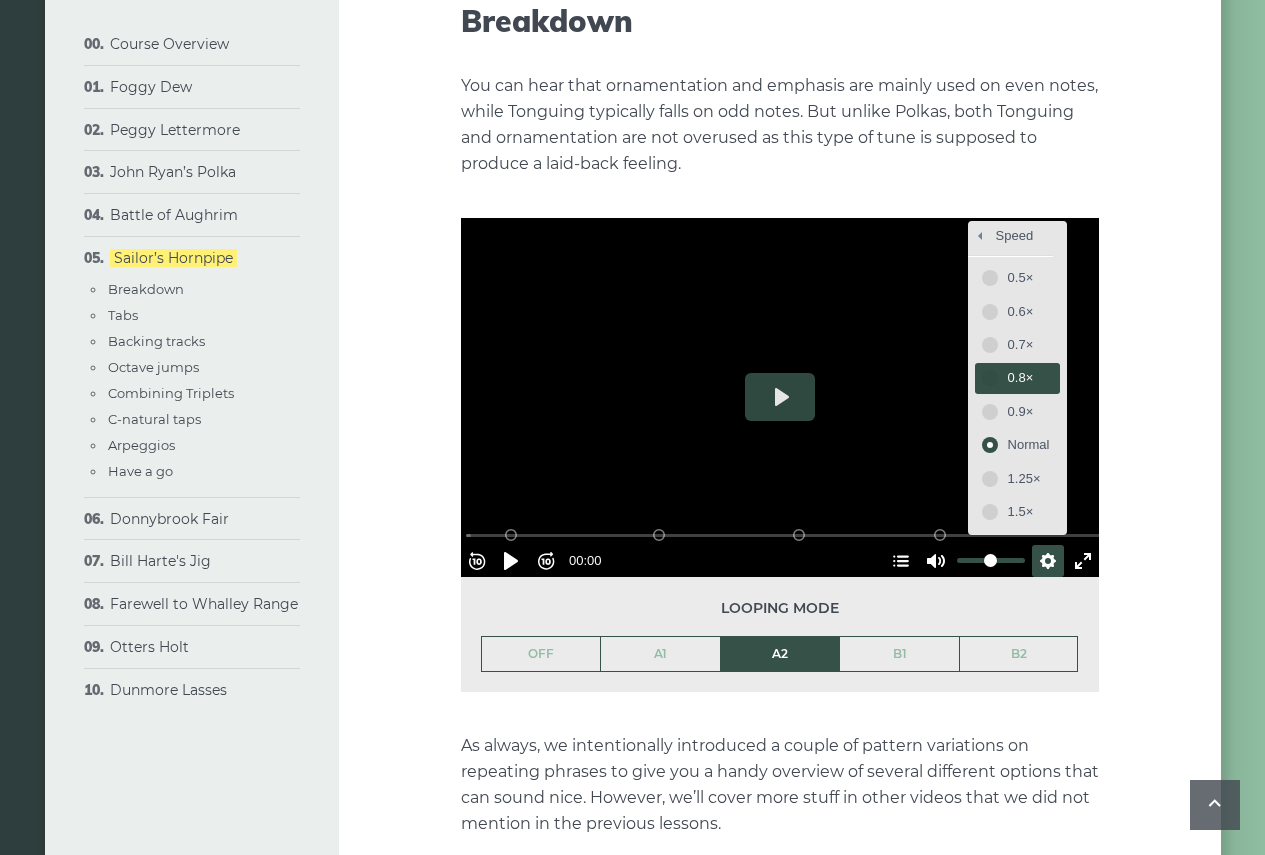 click on "0.8×" at bounding box center (1017, 378) 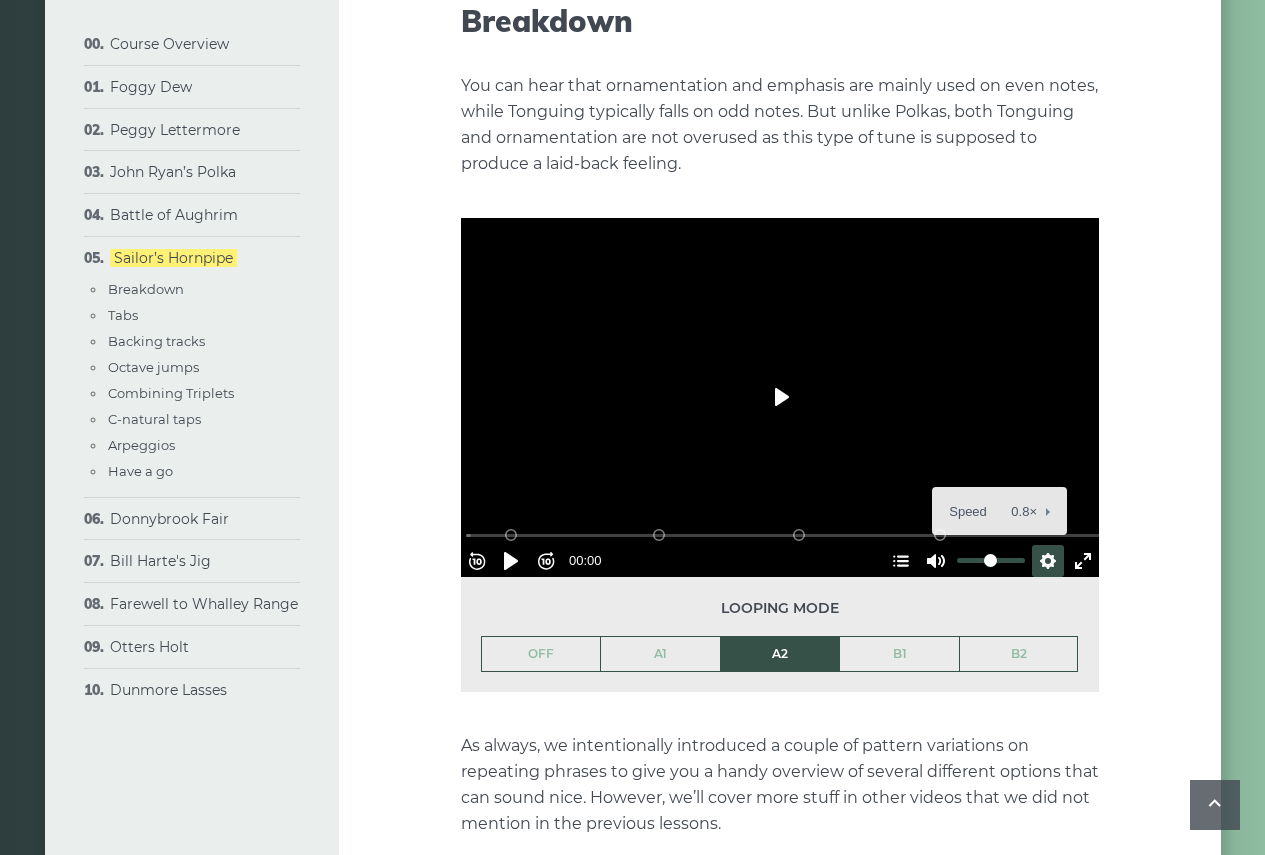 click on "Play" at bounding box center [780, 397] 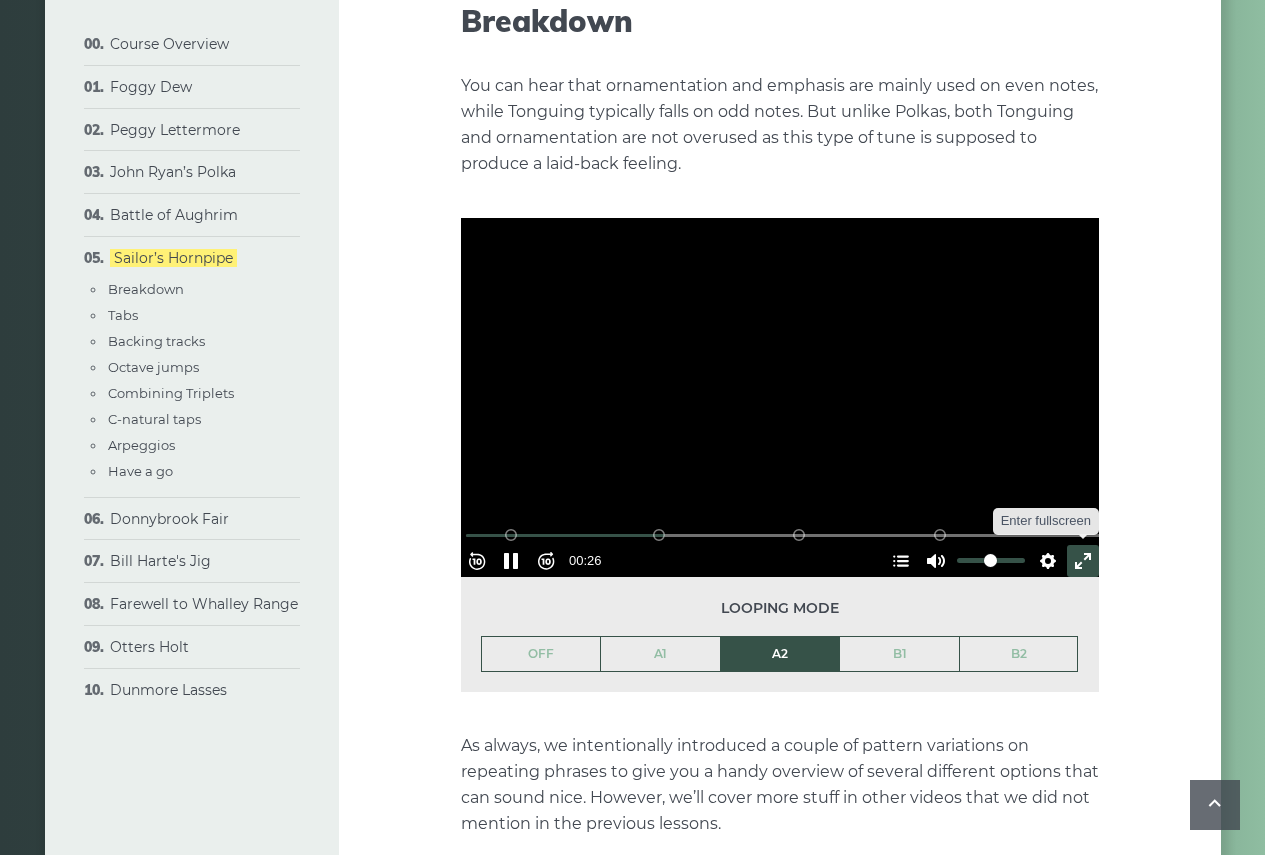 click on "Exit fullscreen Enter fullscreen" at bounding box center (1083, 561) 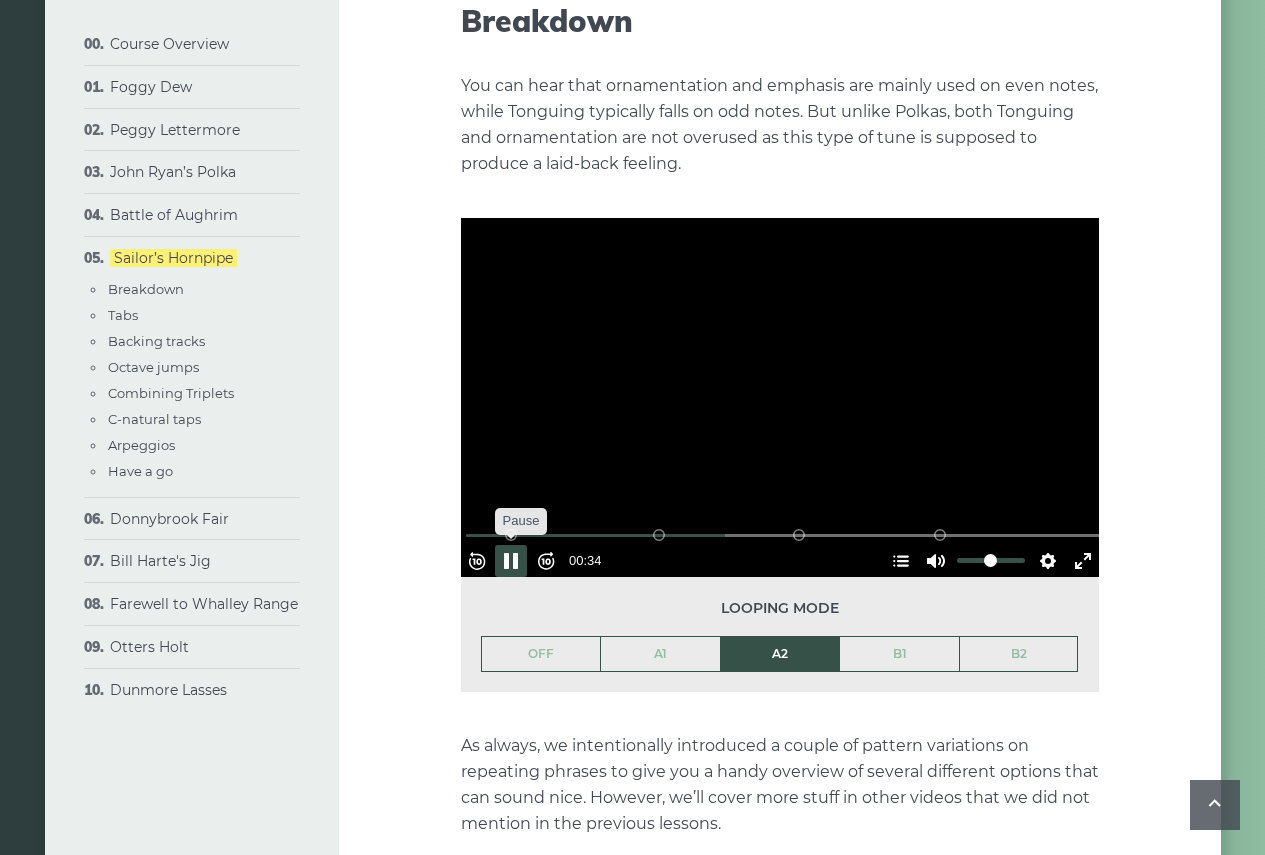 click on "Pause Play" at bounding box center [511, 561] 